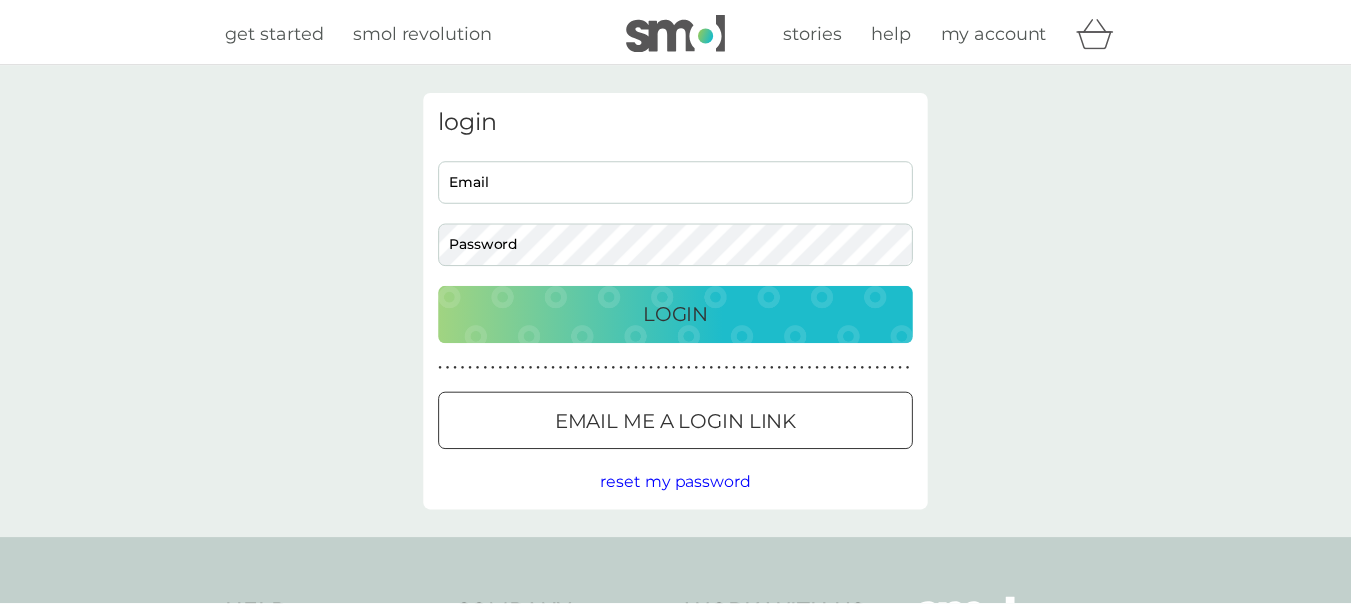 scroll, scrollTop: 0, scrollLeft: 0, axis: both 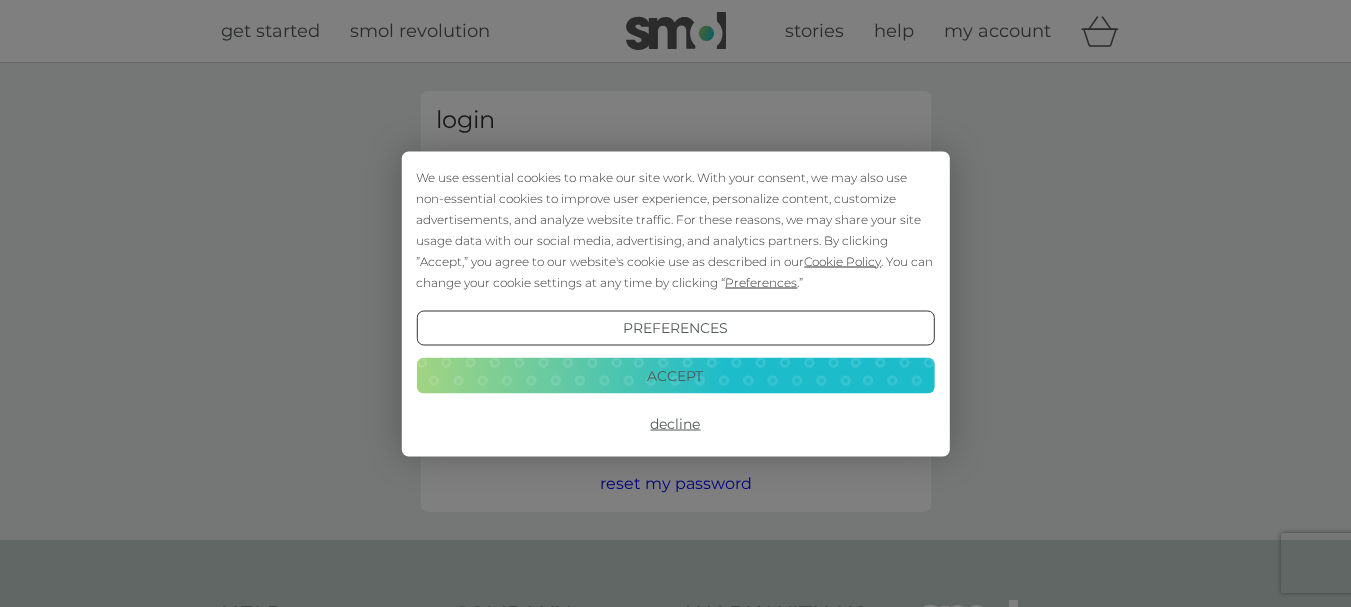 click on "Decline" at bounding box center [675, 424] 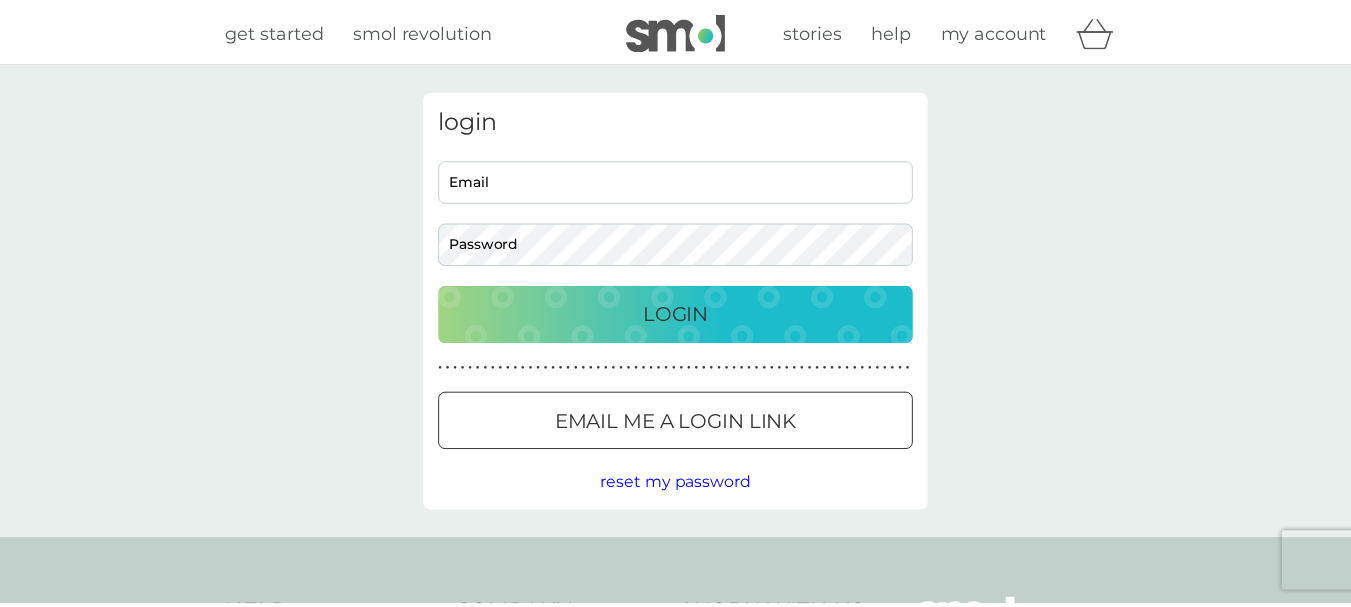 scroll, scrollTop: 0, scrollLeft: 0, axis: both 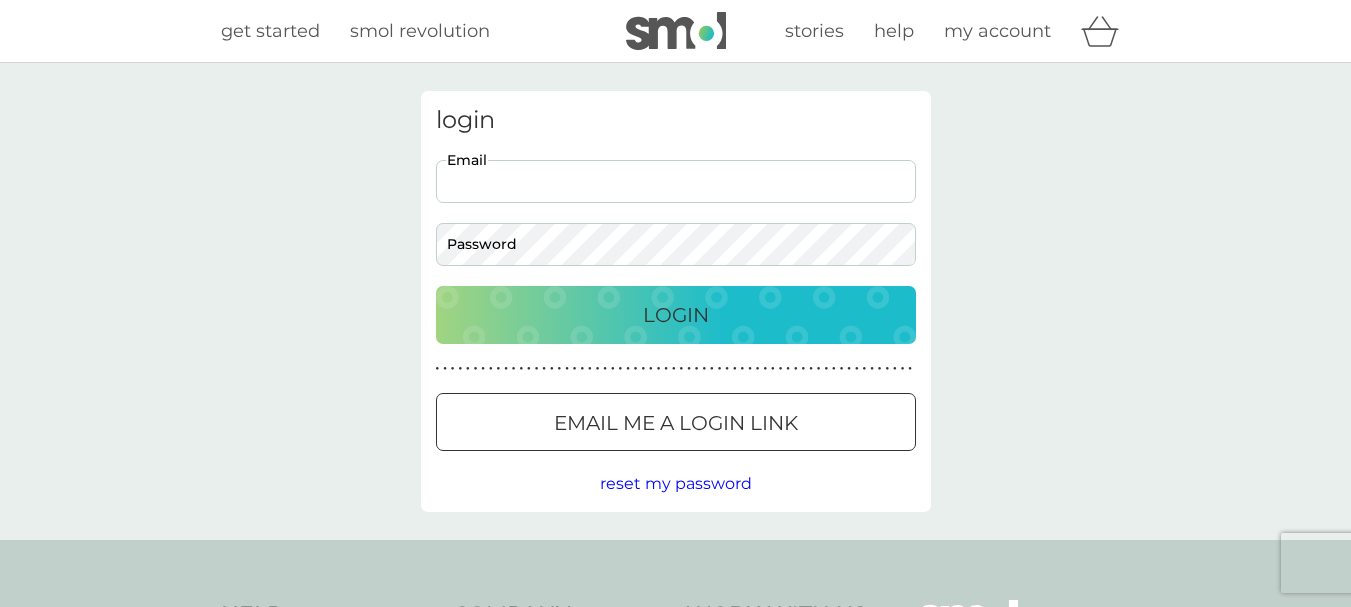 drag, startPoint x: 0, startPoint y: 0, endPoint x: 584, endPoint y: 174, distance: 609.3702 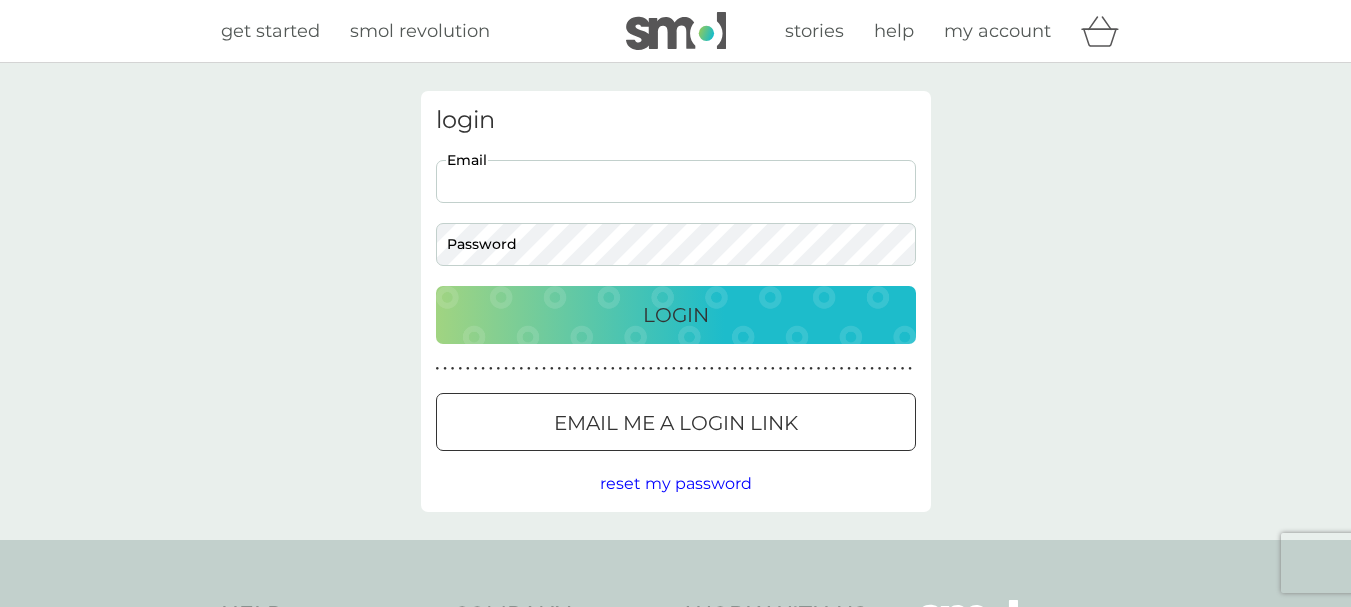 type on "[EMAIL]" 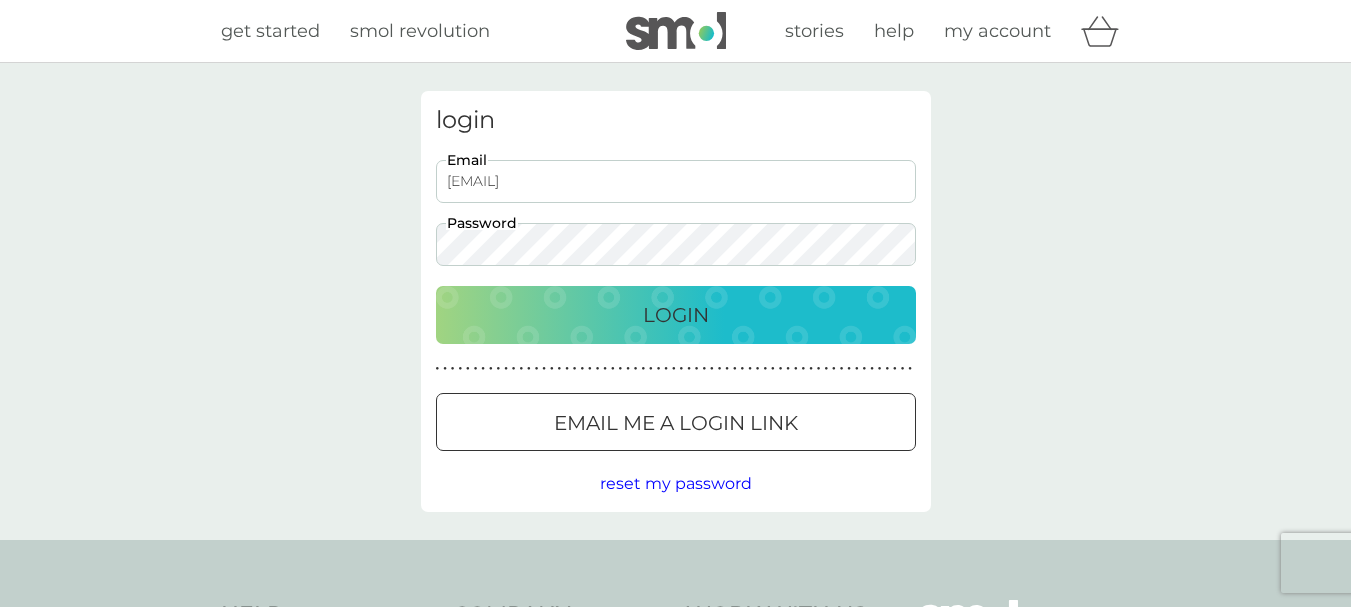 click on "Login" at bounding box center [676, 315] 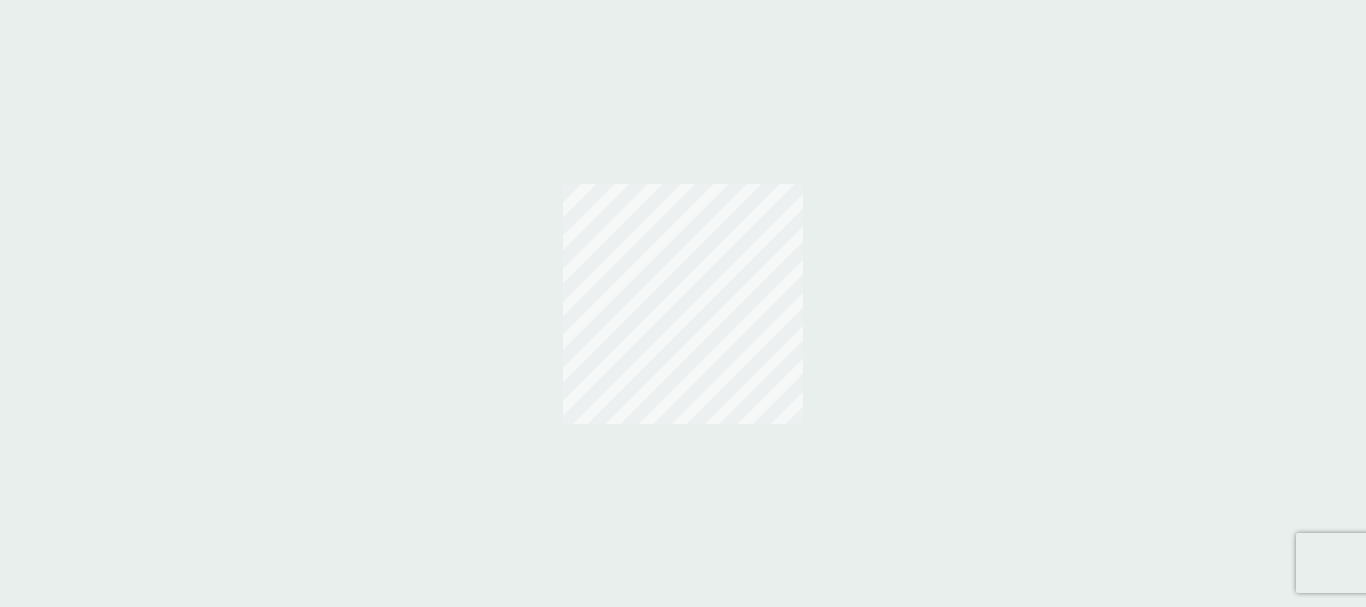 scroll, scrollTop: 0, scrollLeft: 0, axis: both 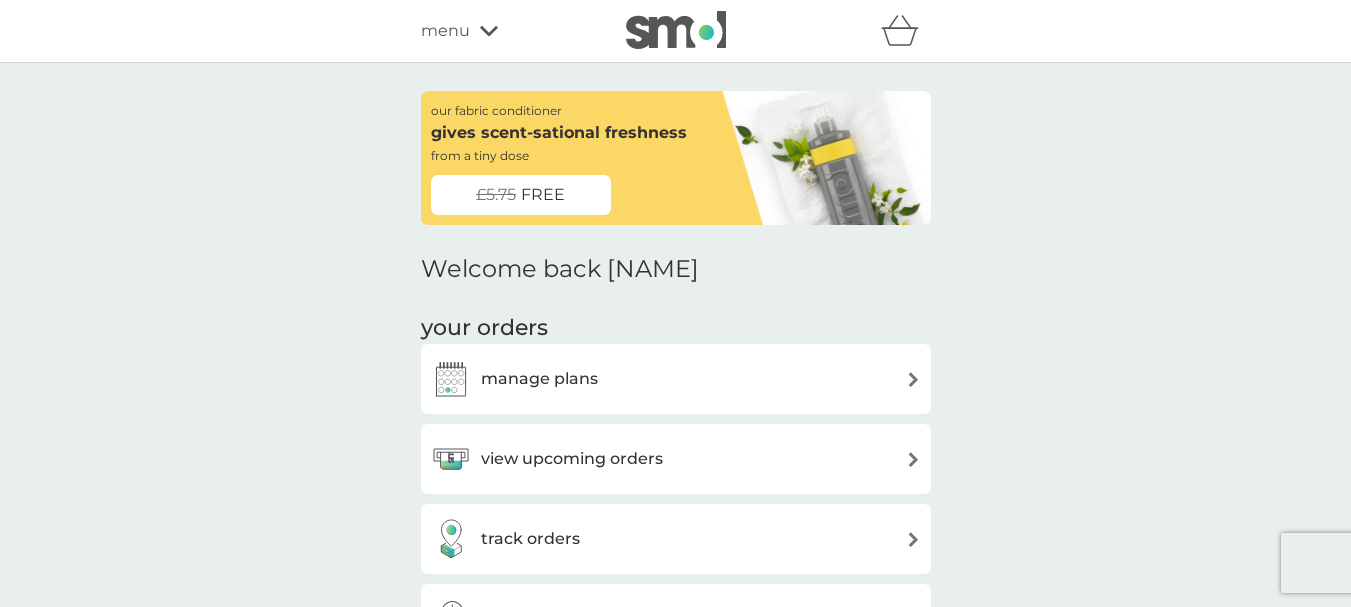click at bounding box center (913, 379) 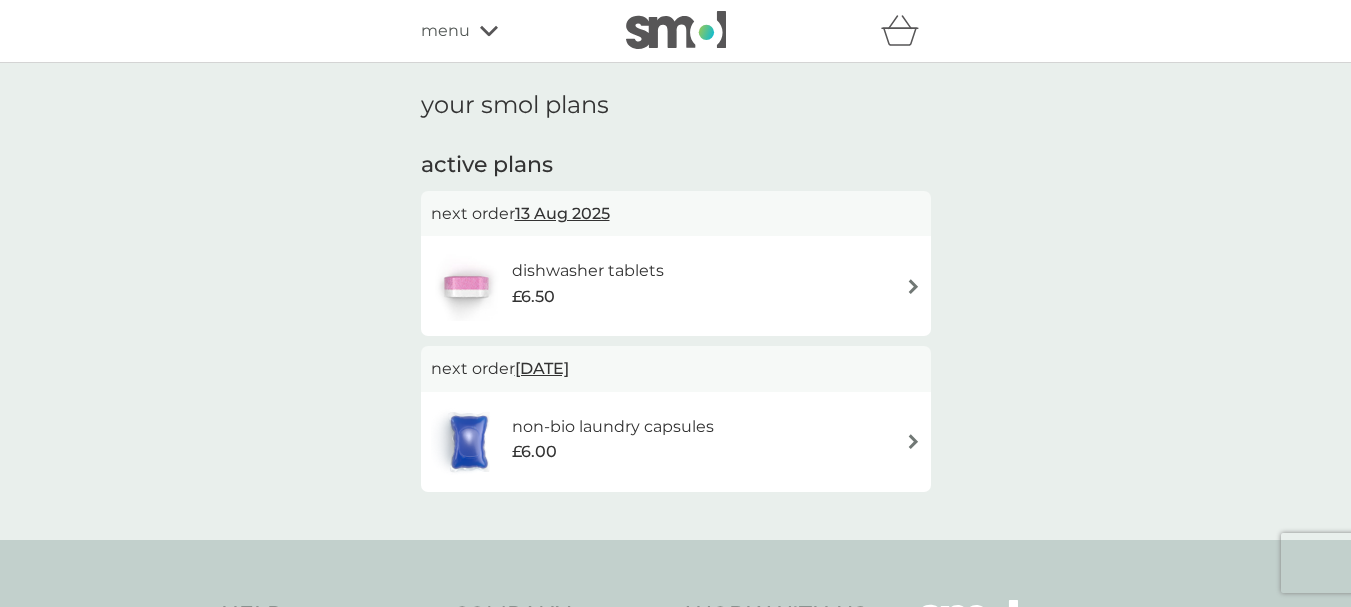 click on "dishwasher tablets" at bounding box center (588, 271) 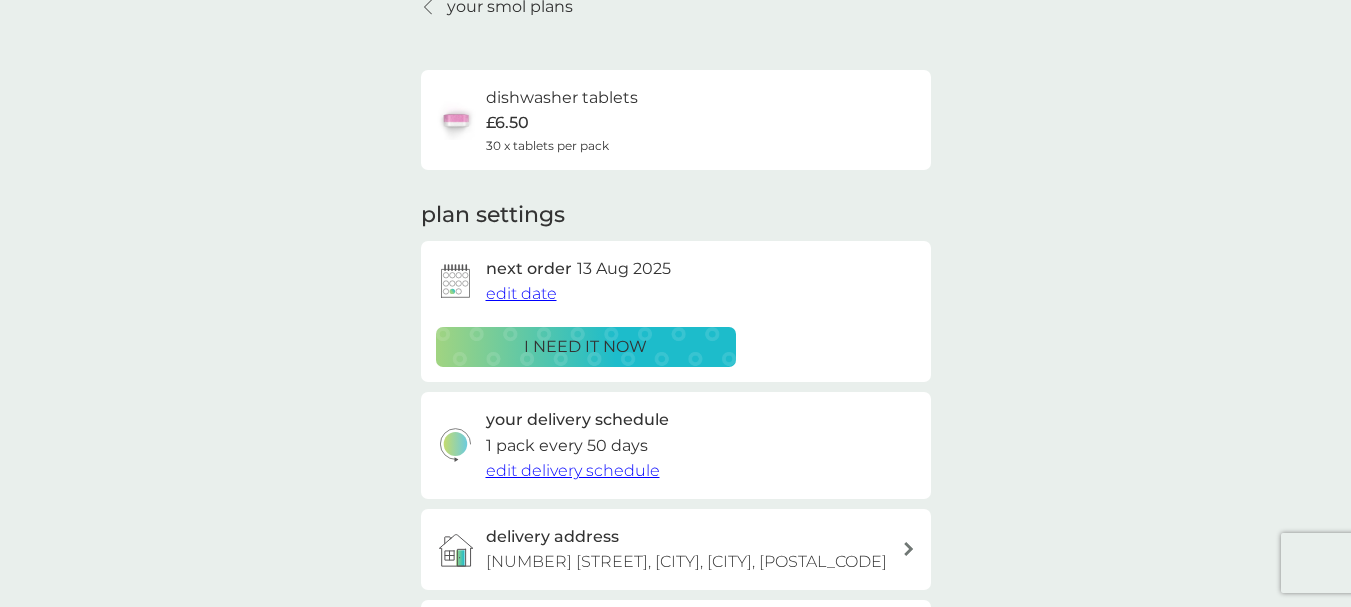 scroll, scrollTop: 133, scrollLeft: 0, axis: vertical 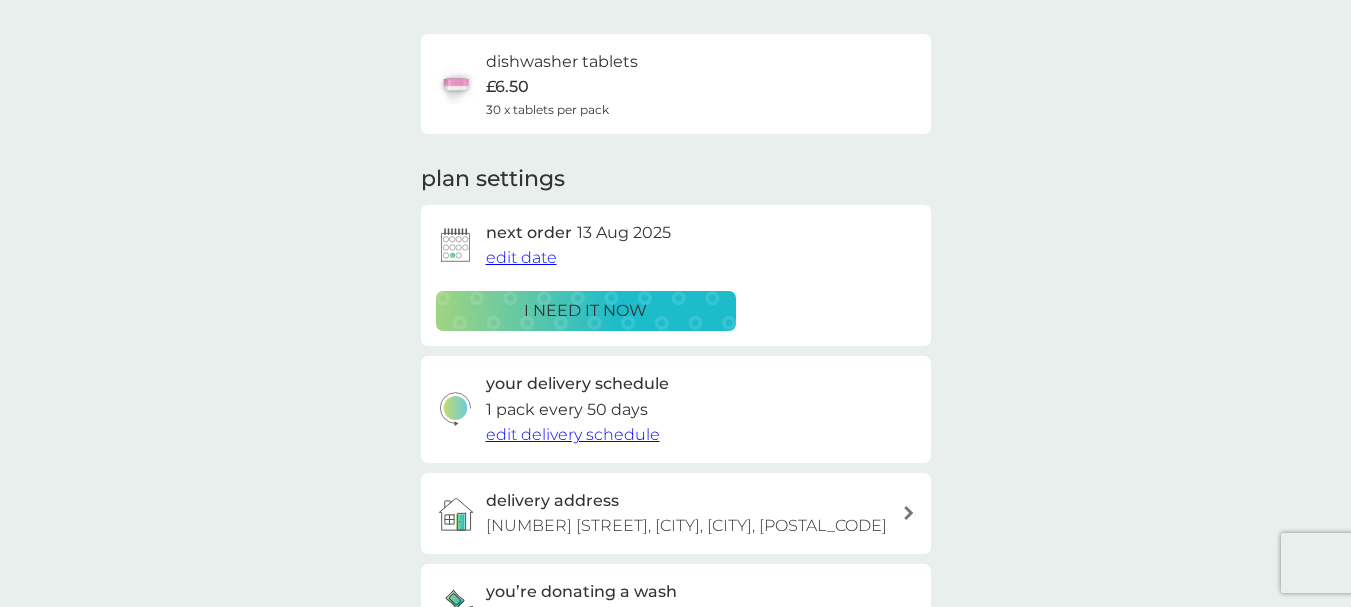 click on "edit delivery schedule" at bounding box center (573, 434) 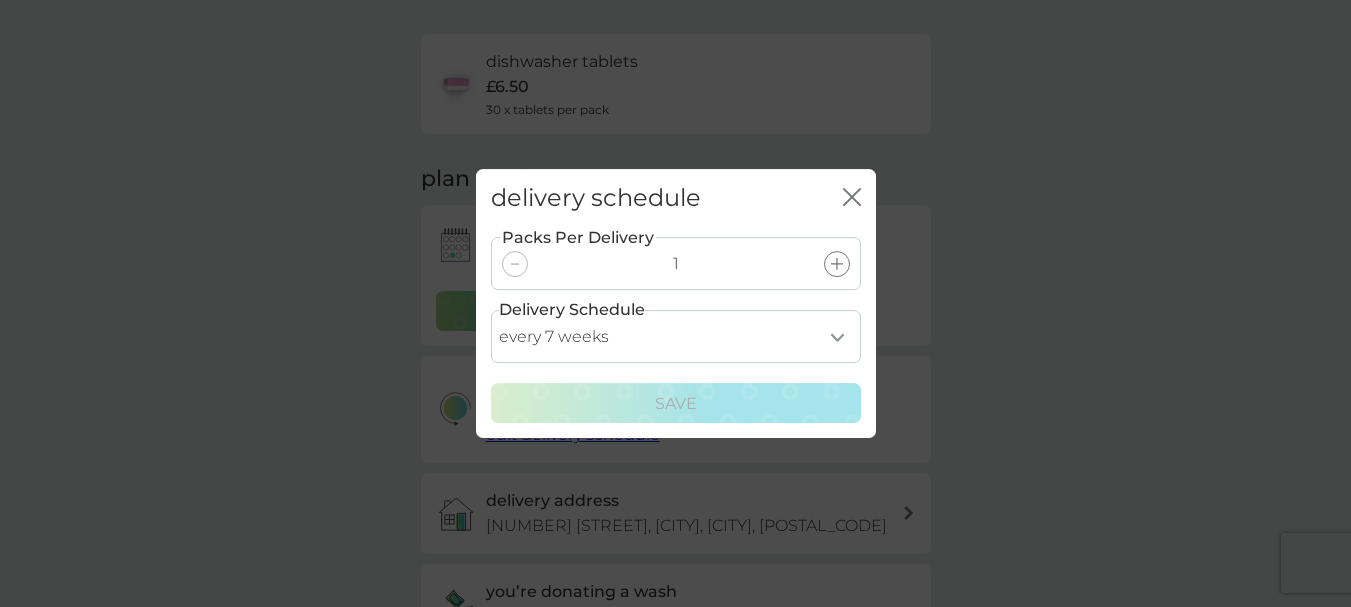 click on "close" 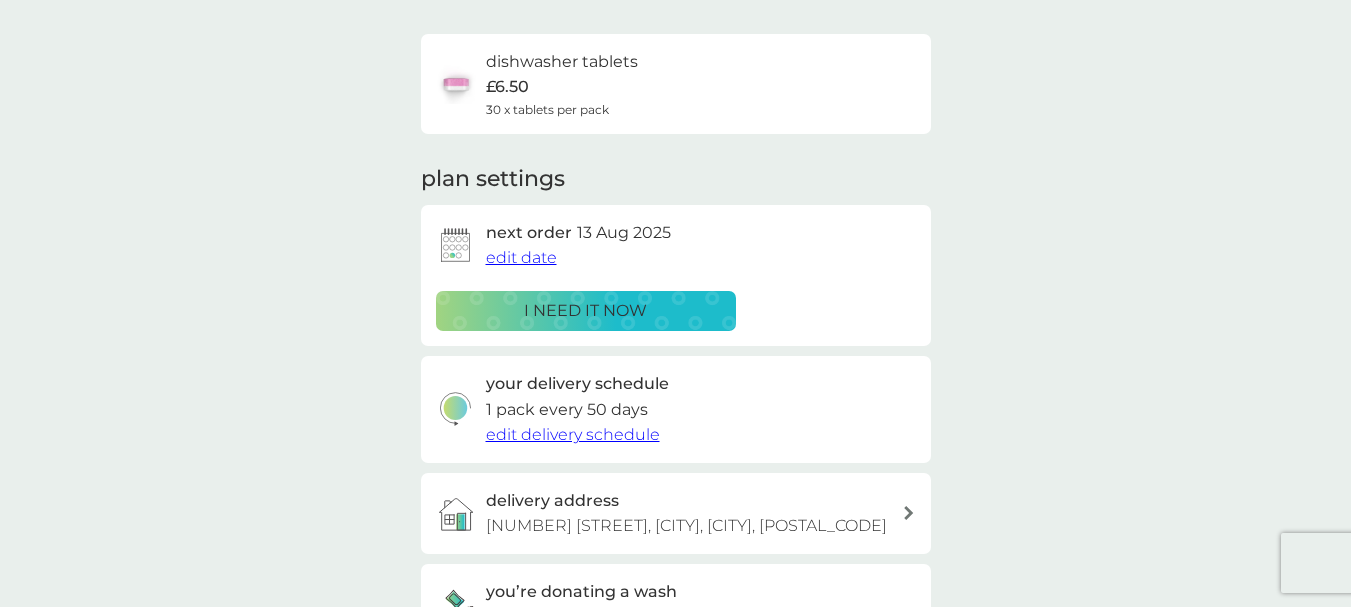 click on "edit date" at bounding box center [521, 257] 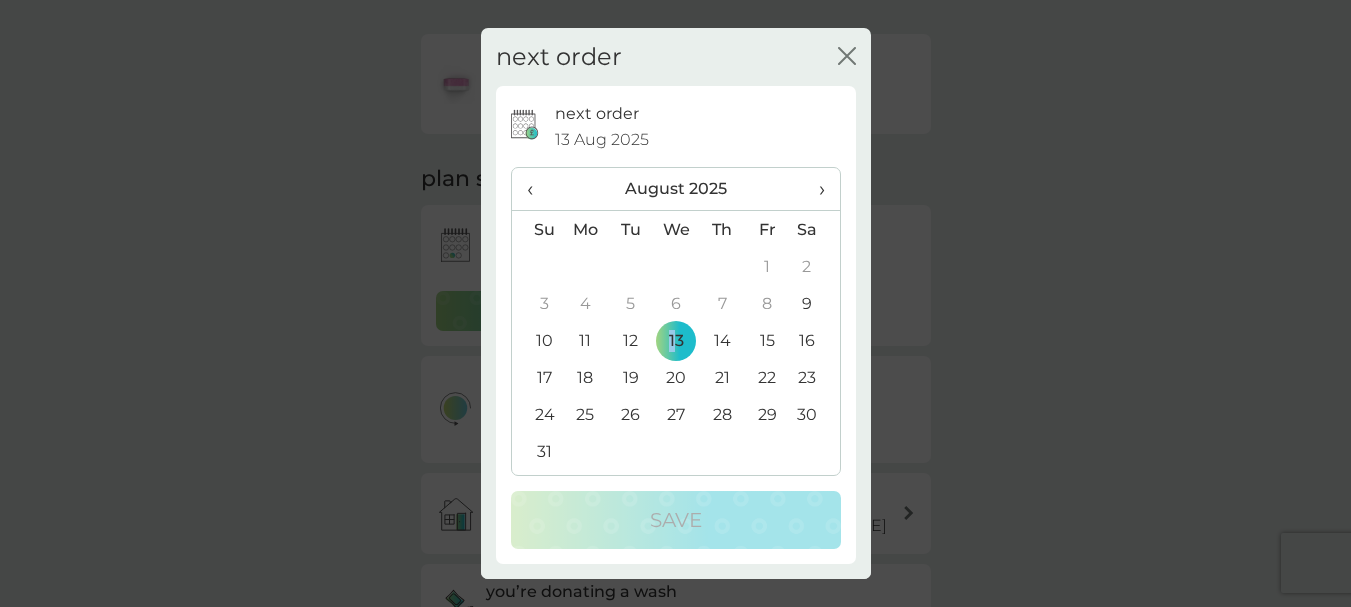 click on "13" at bounding box center [676, 340] 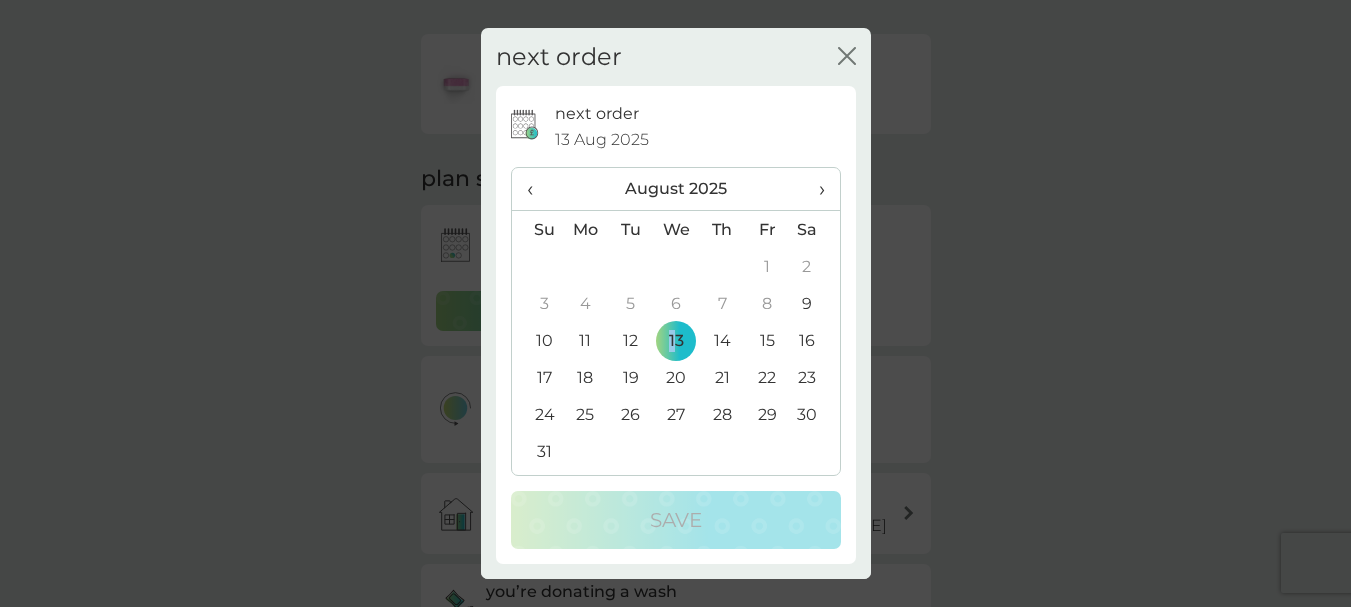 click on "›" at bounding box center [814, 189] 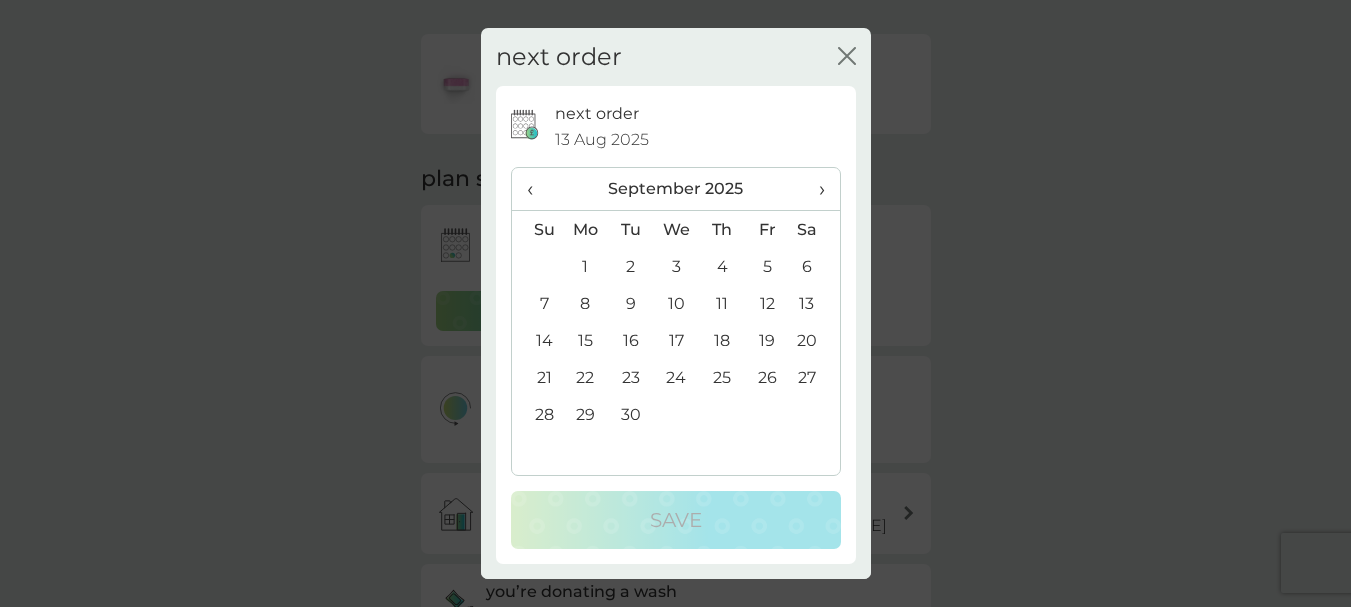 click on "20" at bounding box center [814, 340] 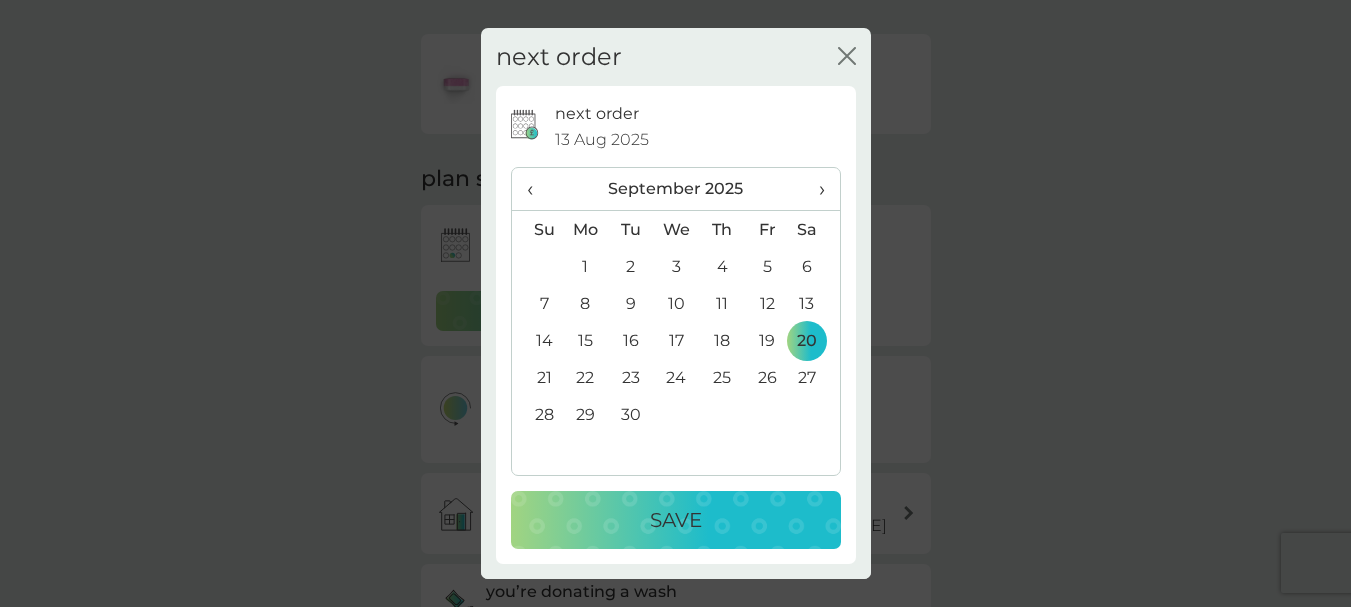 click on "‹" at bounding box center [537, 189] 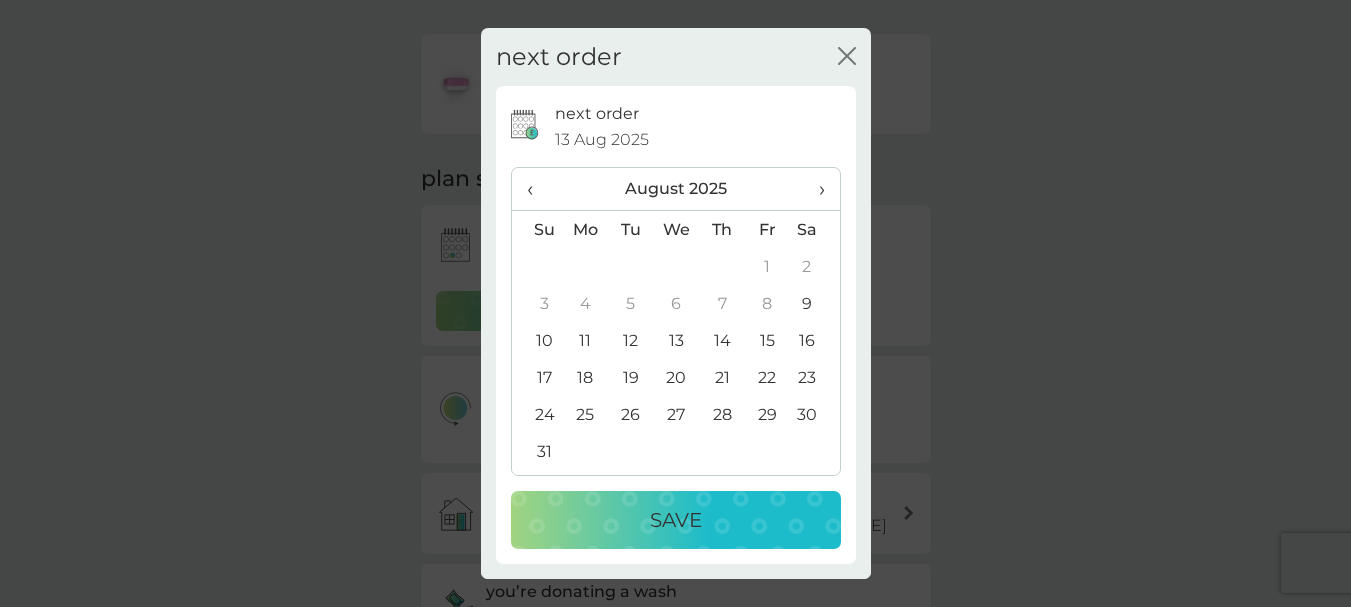 click on "›" at bounding box center [814, 189] 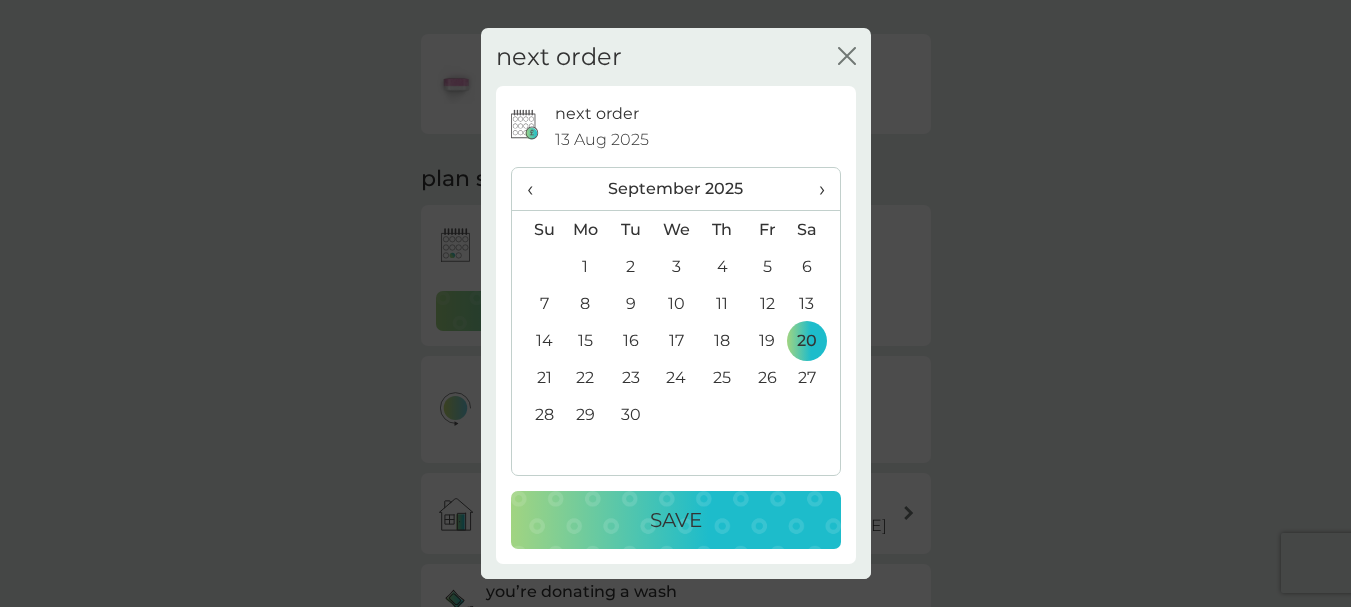 click on "‹" at bounding box center (537, 189) 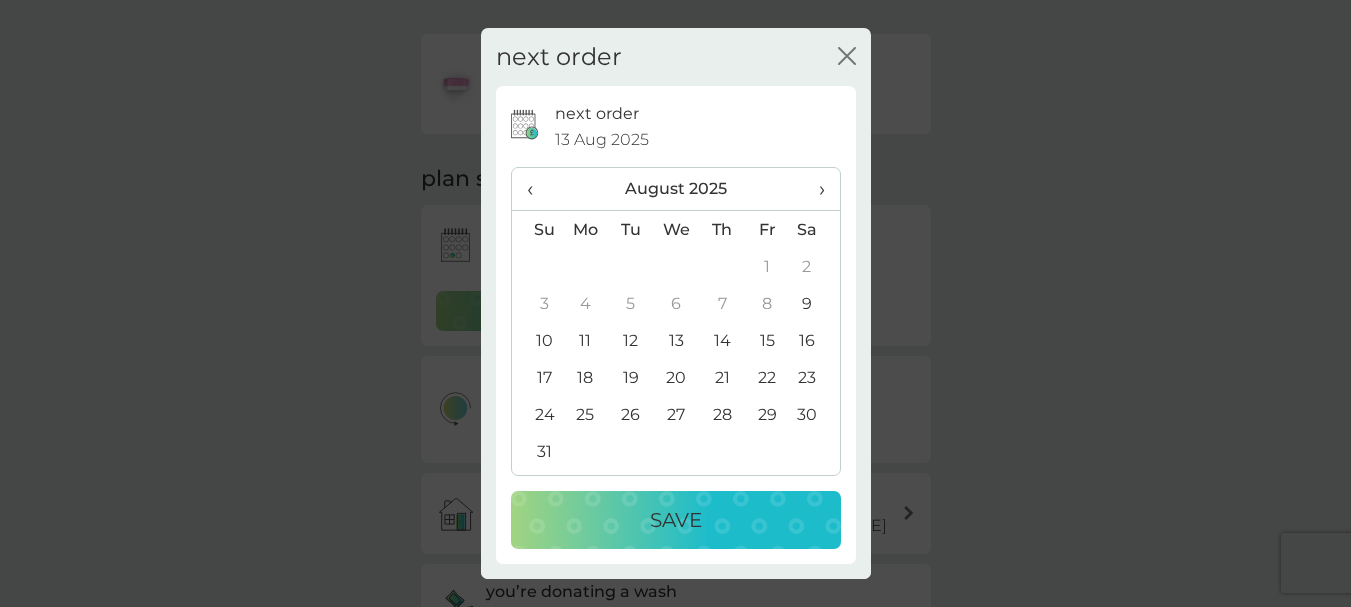 click on "13" at bounding box center (676, 340) 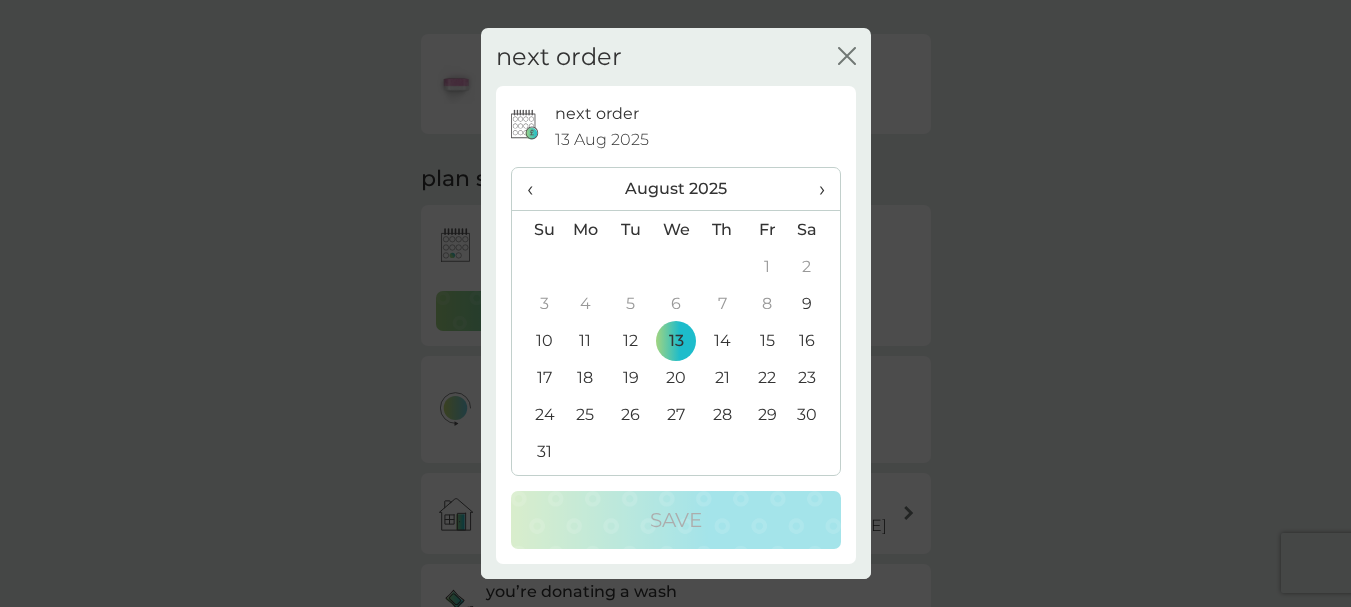 click on "close" 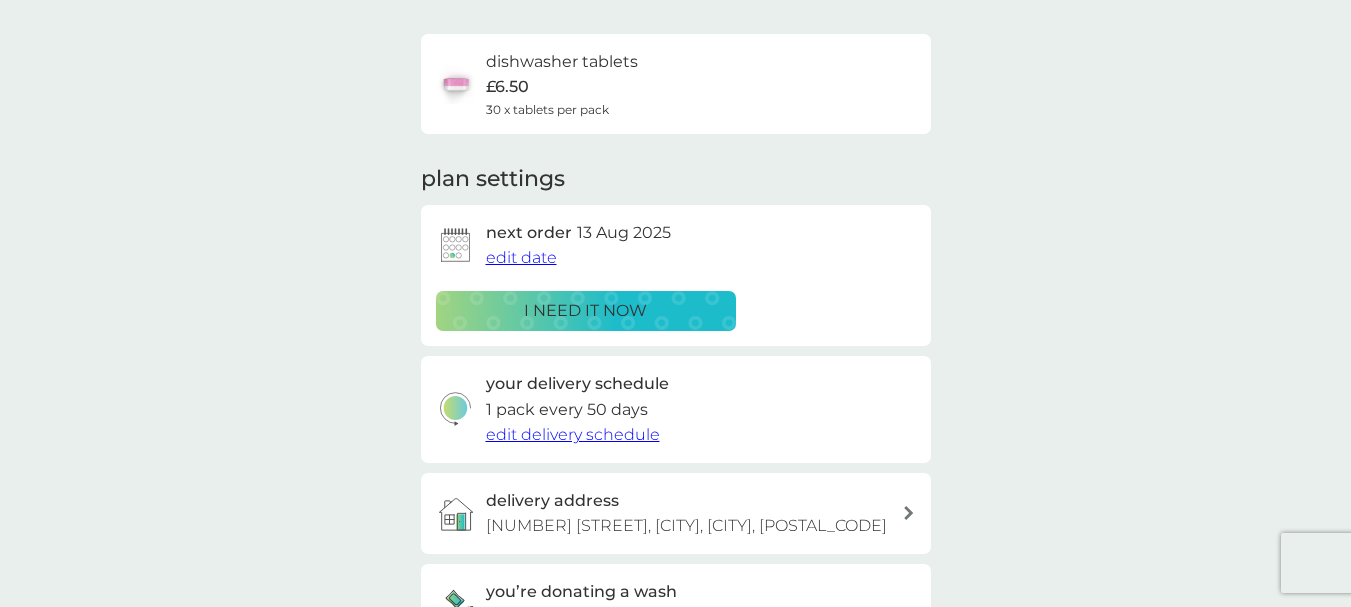 click on "edit delivery schedule" at bounding box center (573, 434) 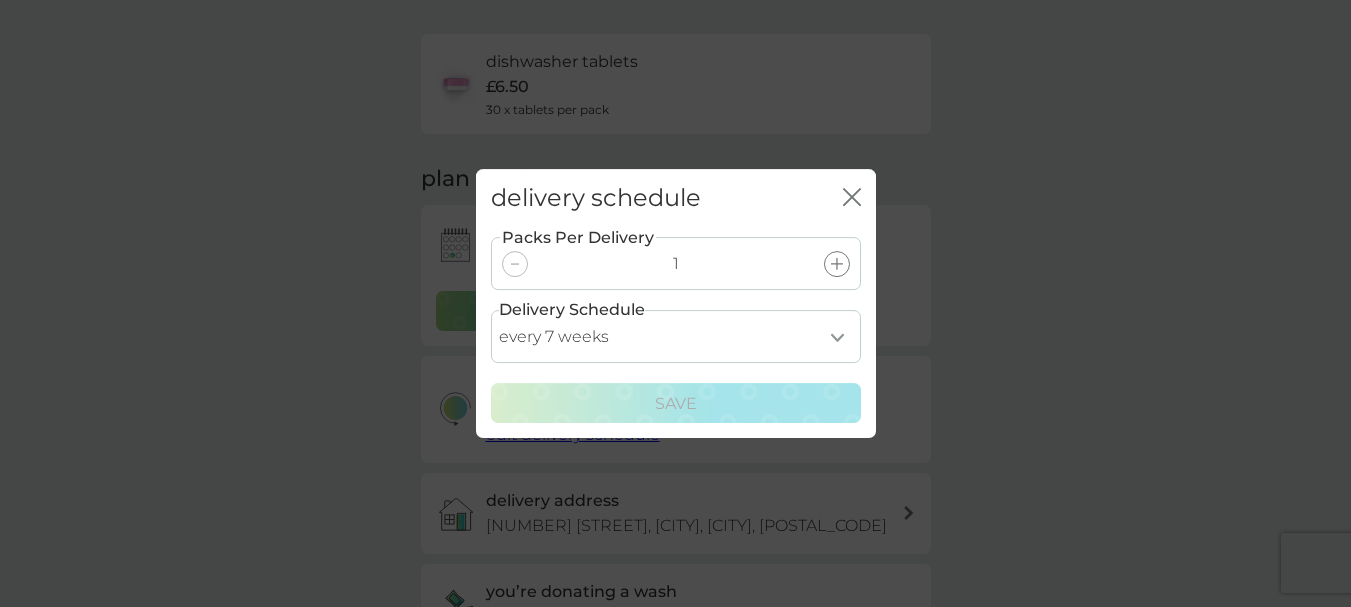 click on "every 1 week every 2 weeks every 3 weeks every 4 weeks every 5 weeks every 6 weeks every 7 weeks every 8 weeks every 9 weeks every 10 weeks every 11 weeks every 12 weeks every 13 weeks every 14 weeks every 15 weeks every 16 weeks every 17 weeks" at bounding box center [676, 336] 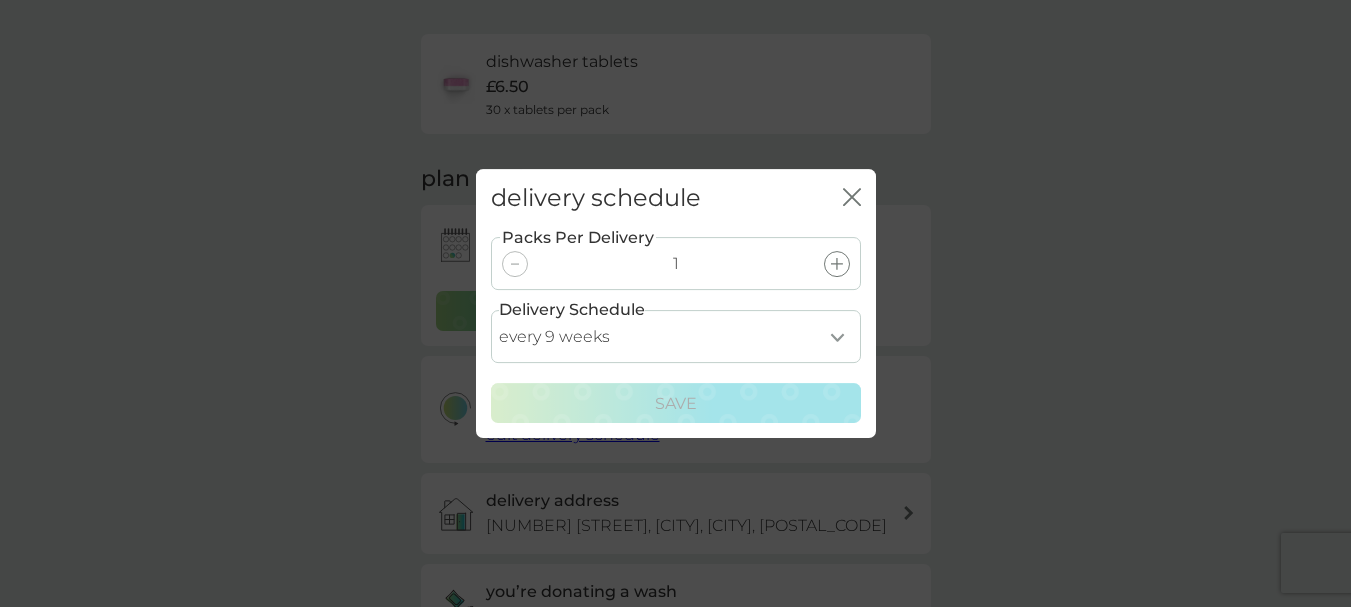 click on "every 1 week every 2 weeks every 3 weeks every 4 weeks every 5 weeks every 6 weeks every 7 weeks every 8 weeks every 9 weeks every 10 weeks every 11 weeks every 12 weeks every 13 weeks every 14 weeks every 15 weeks every 16 weeks every 17 weeks" at bounding box center [676, 336] 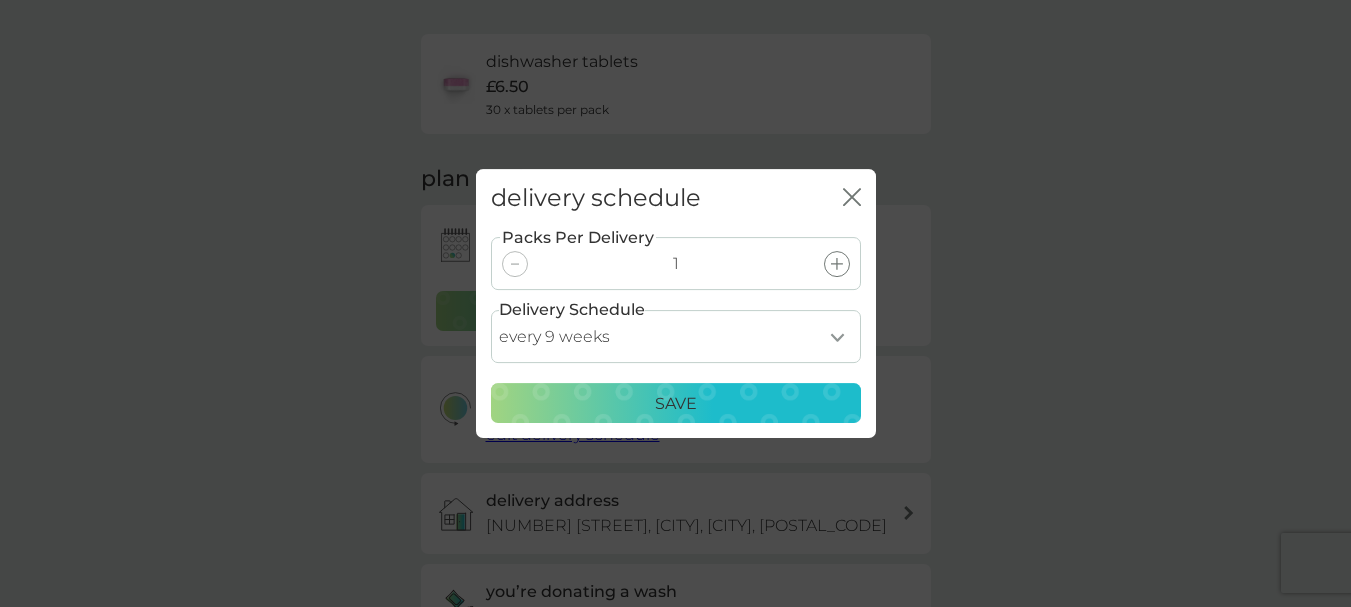 click on "Save" at bounding box center (676, 404) 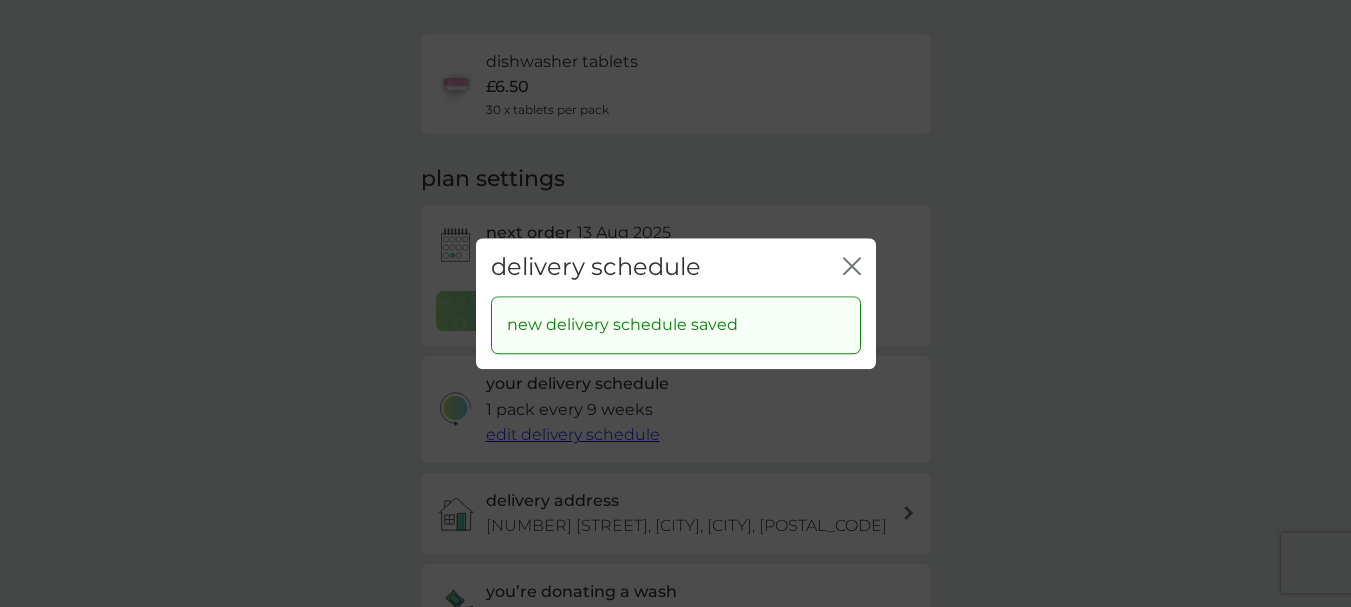 click 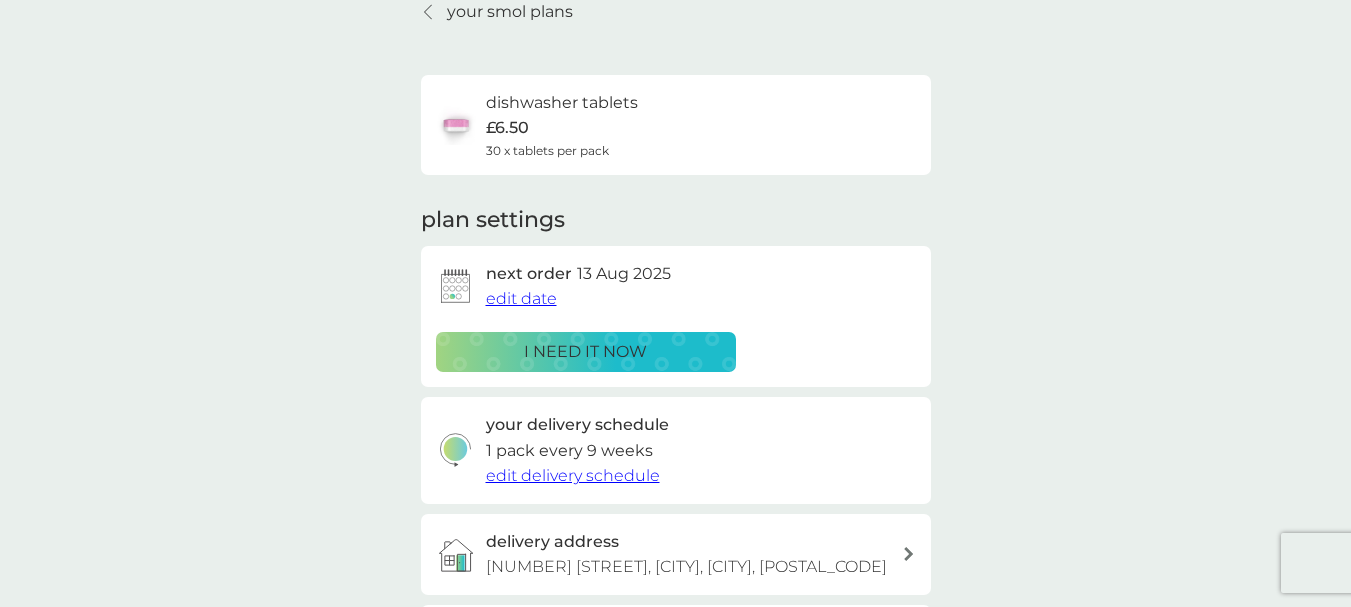 scroll, scrollTop: 0, scrollLeft: 0, axis: both 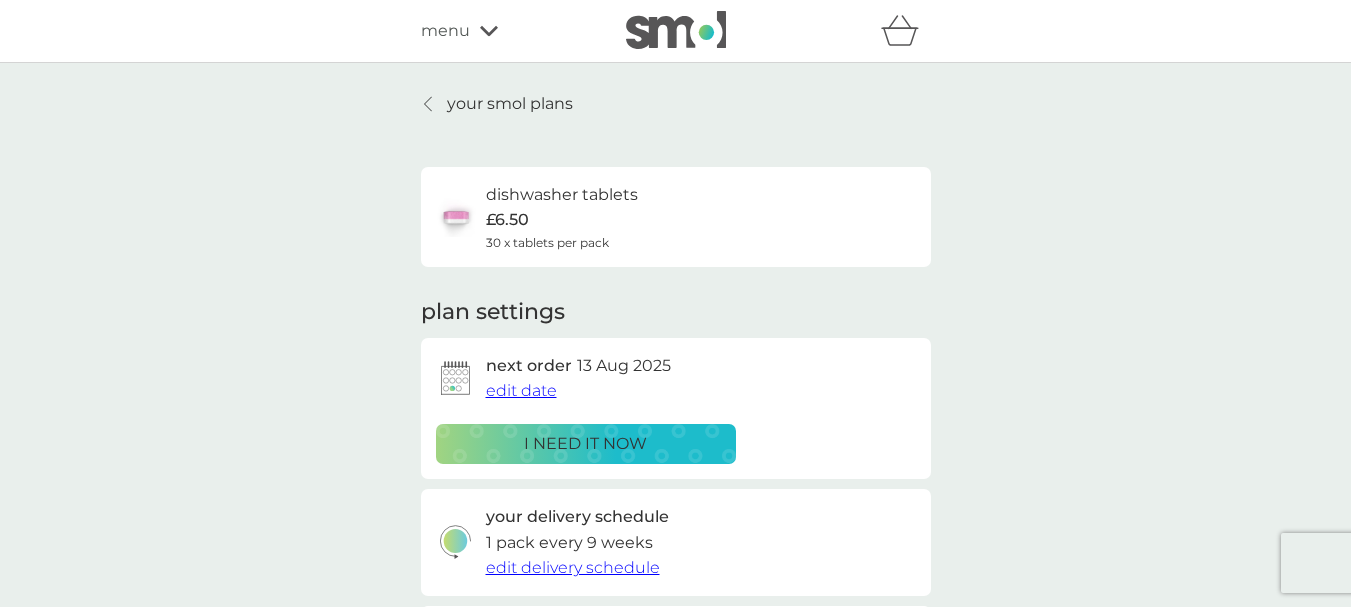 click on "your smol plans" at bounding box center (510, 104) 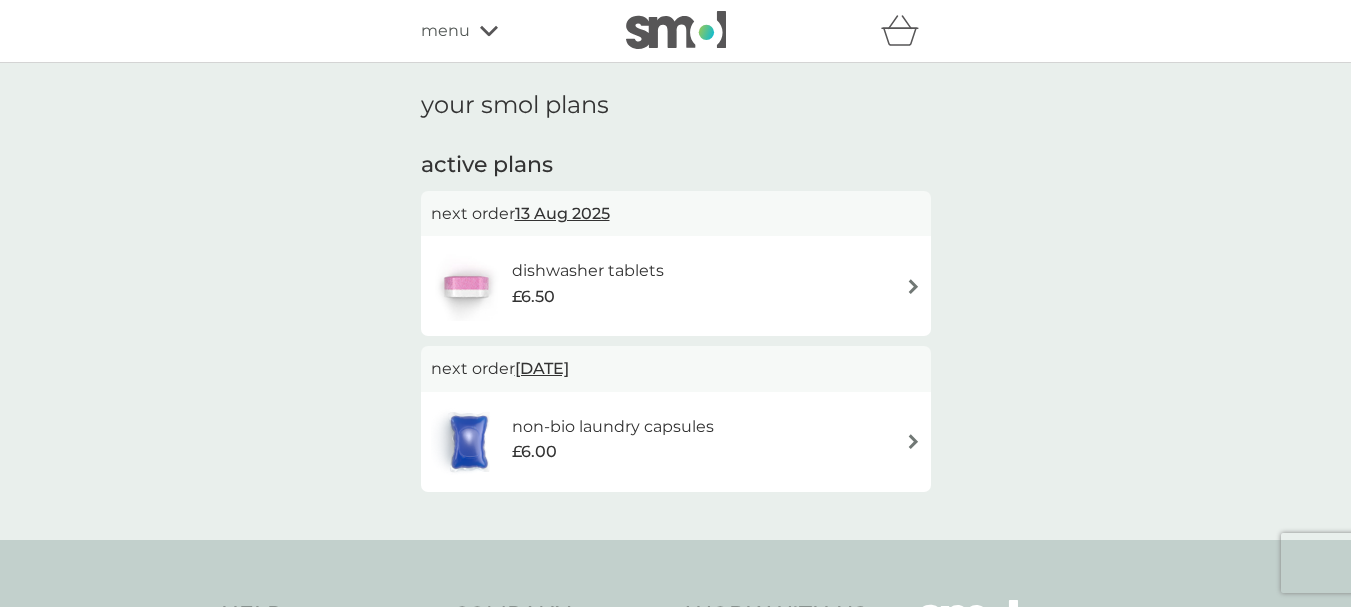 click at bounding box center [913, 441] 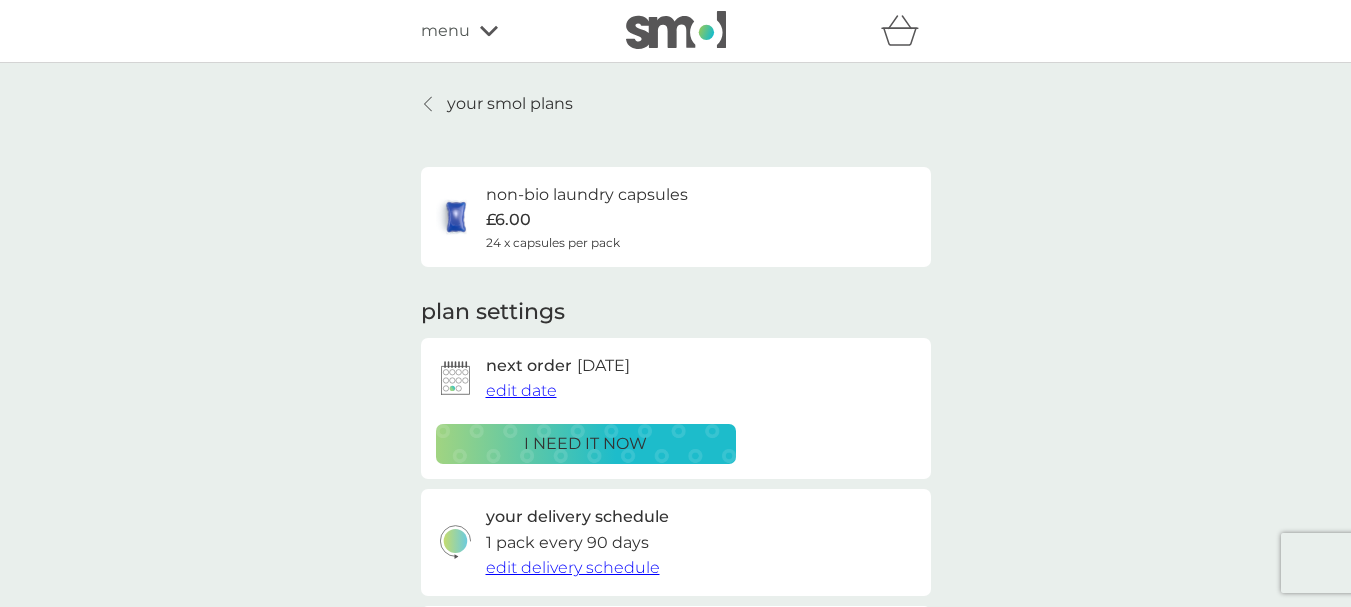 click on "edit date" at bounding box center (521, 390) 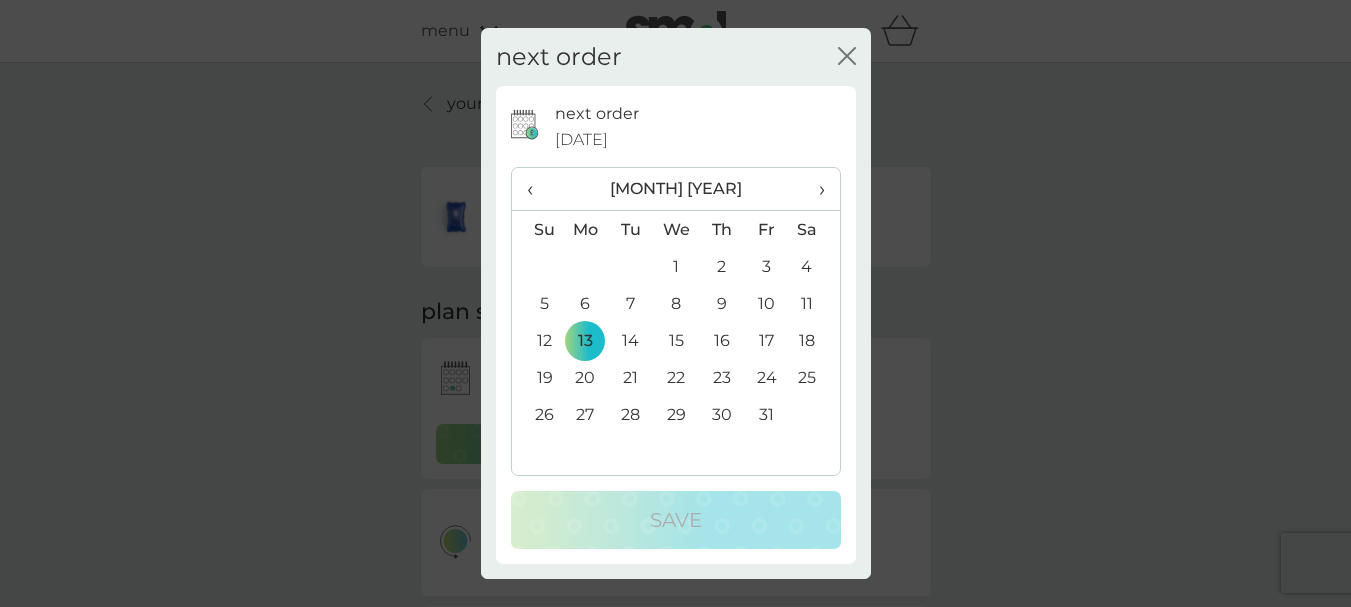 click on "›" at bounding box center (814, 189) 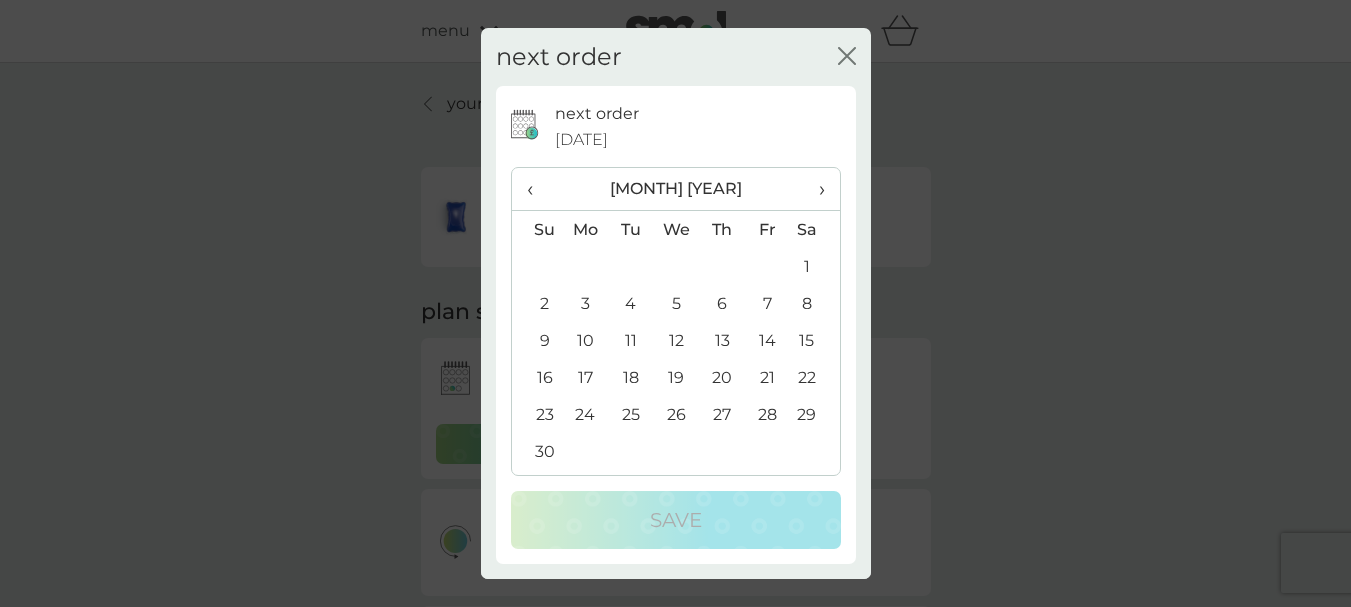 click on "30" at bounding box center [537, 451] 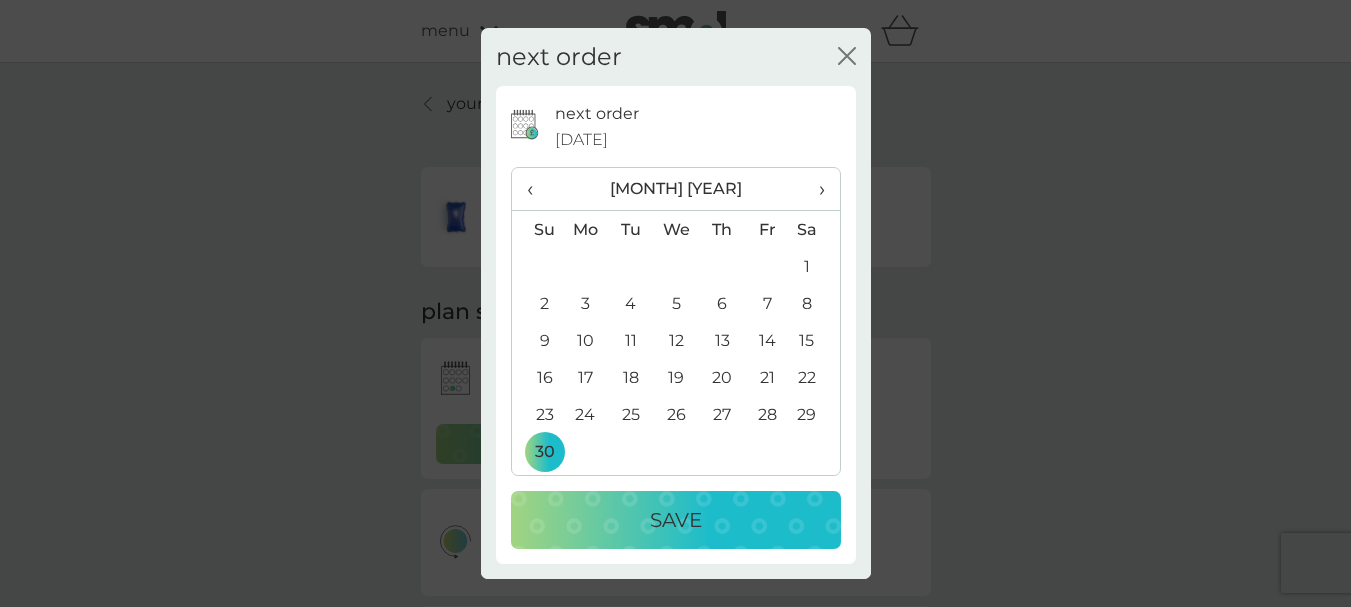 click on "Save" at bounding box center [676, 520] 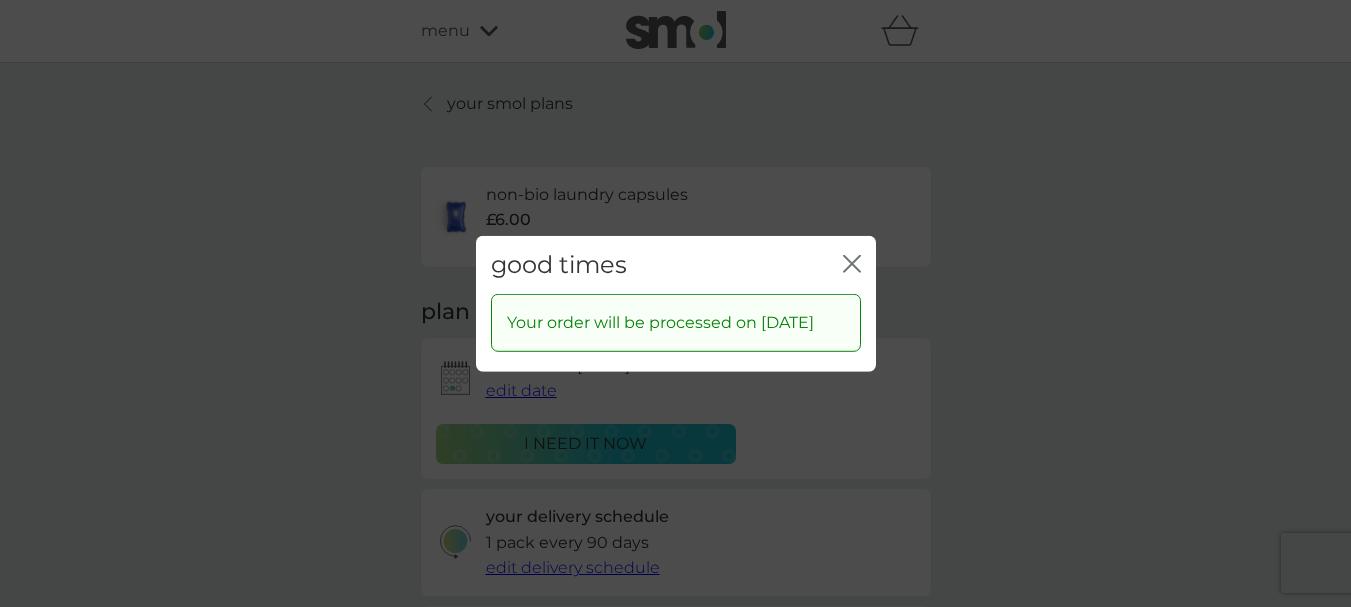 click 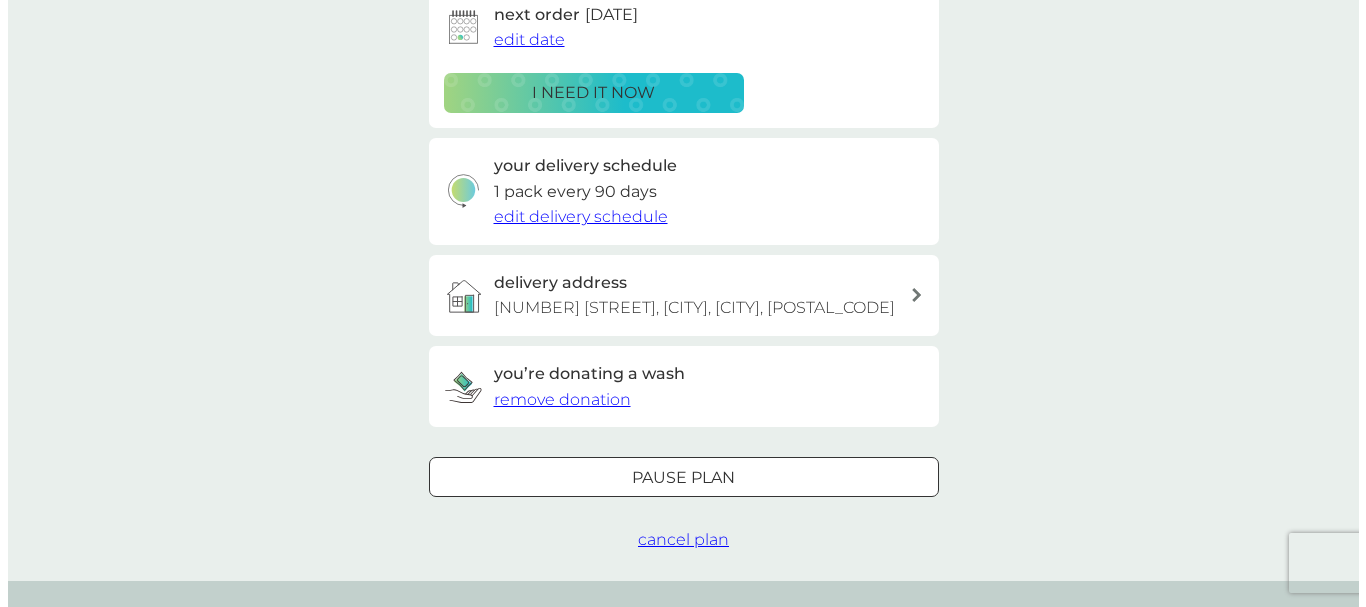 scroll, scrollTop: 0, scrollLeft: 0, axis: both 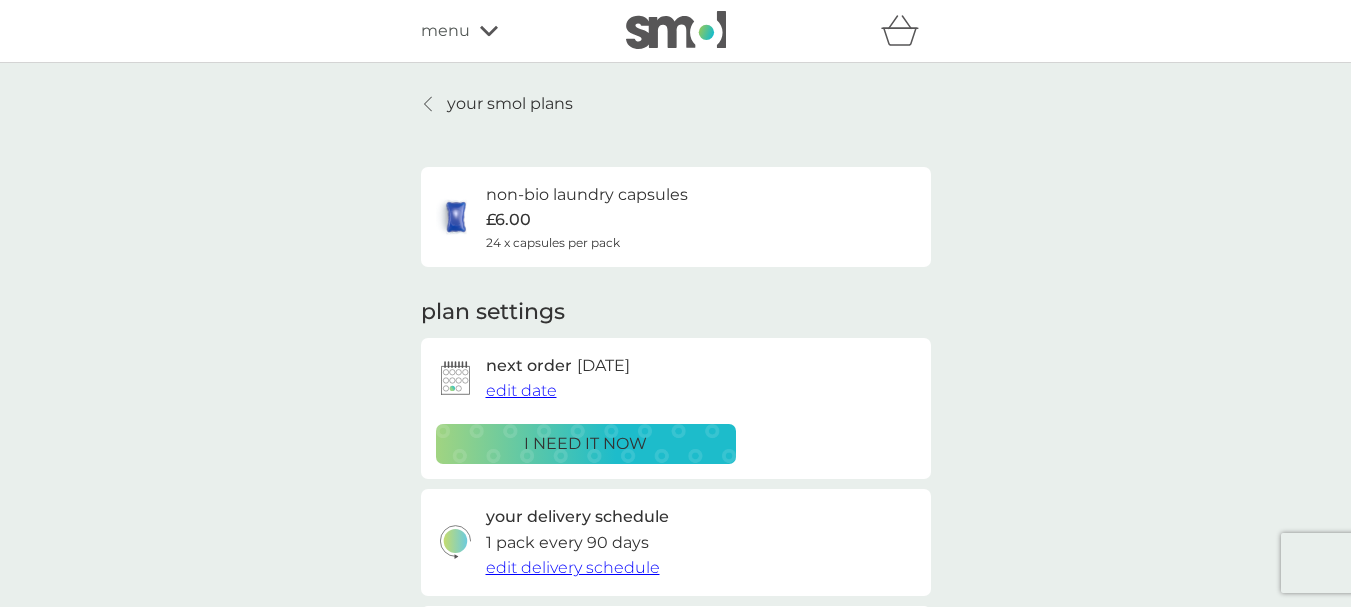 click 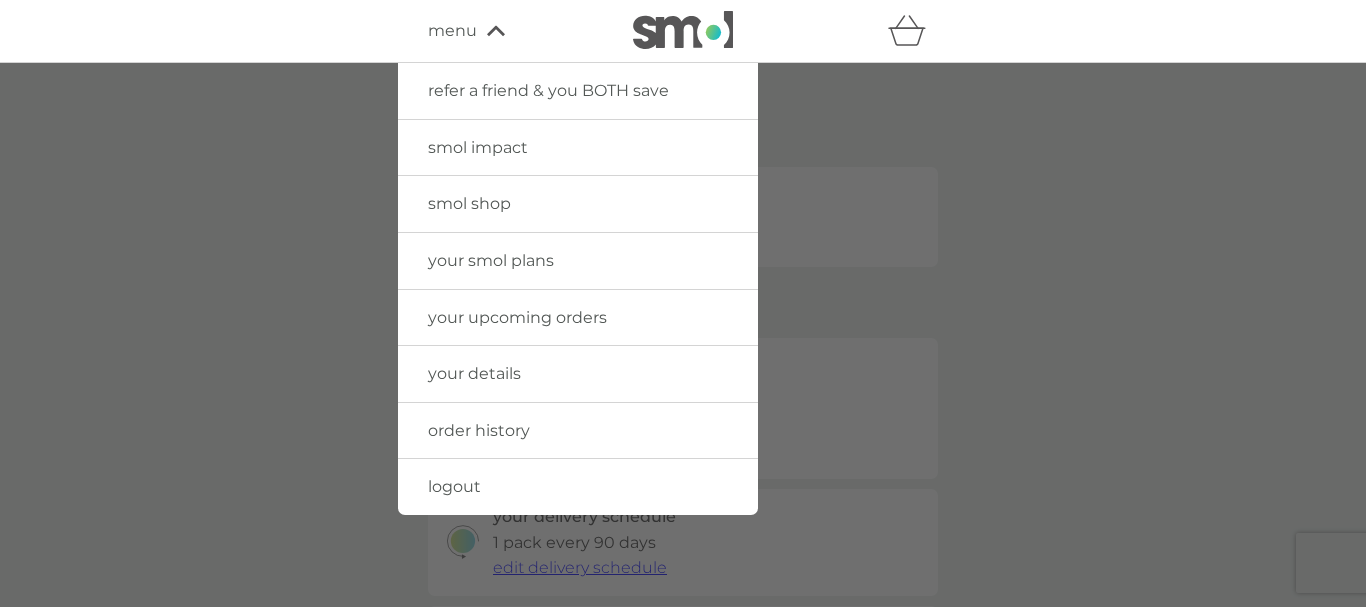 click on "logout" at bounding box center [454, 486] 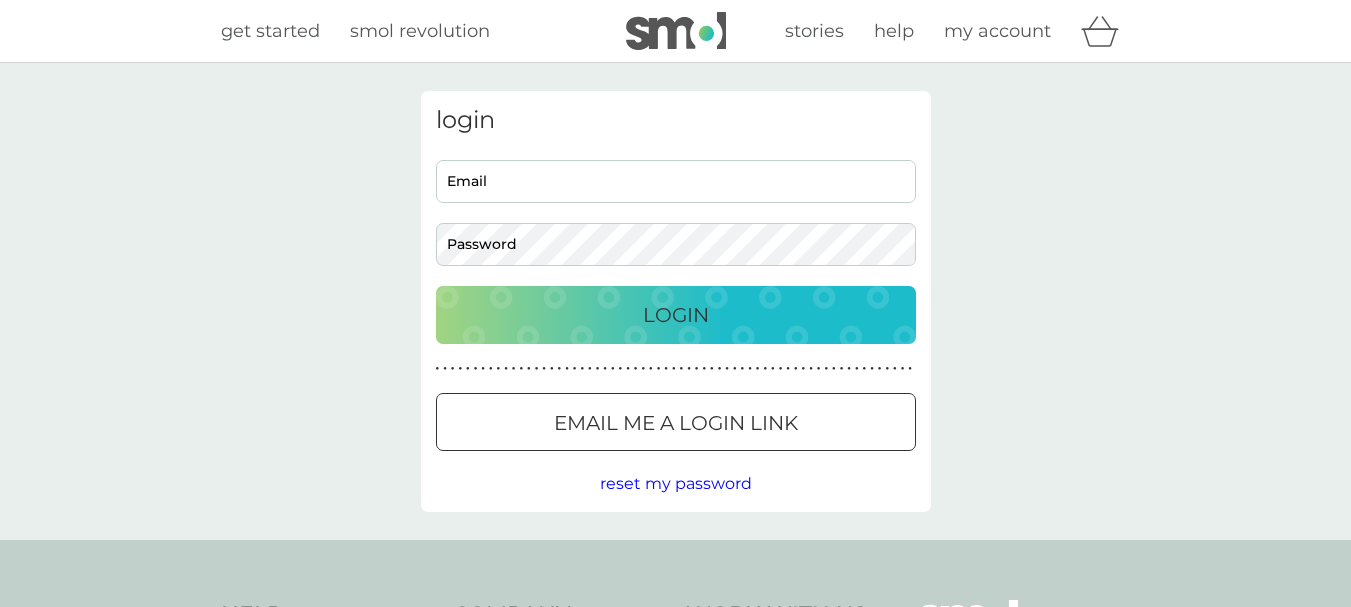 scroll, scrollTop: 0, scrollLeft: 0, axis: both 